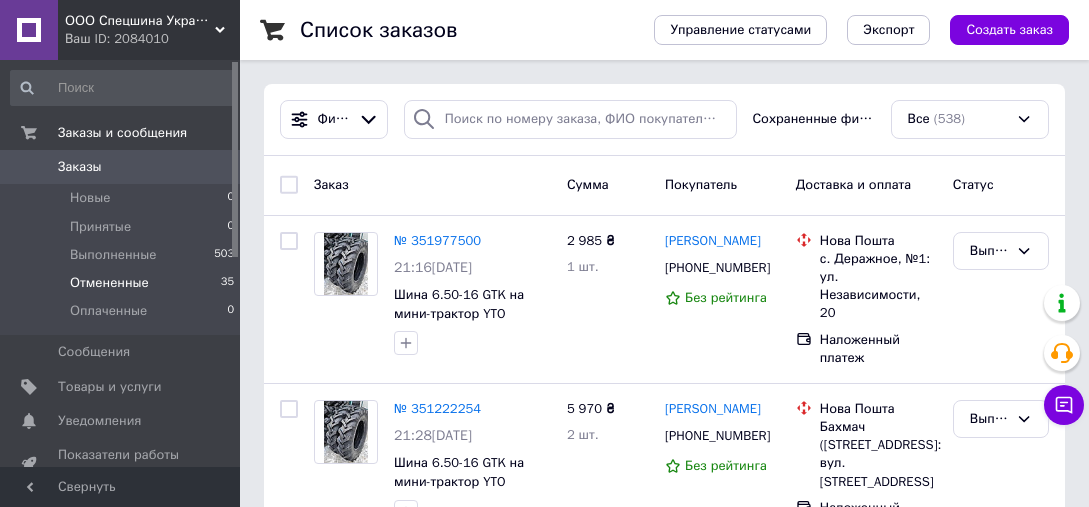 scroll, scrollTop: 0, scrollLeft: 0, axis: both 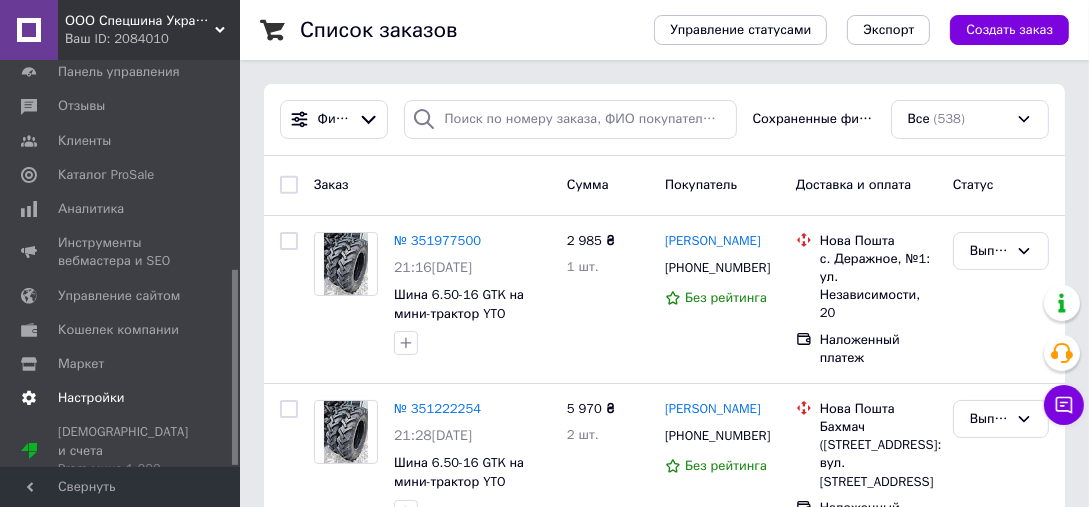 click on "Настройки" at bounding box center [121, 398] 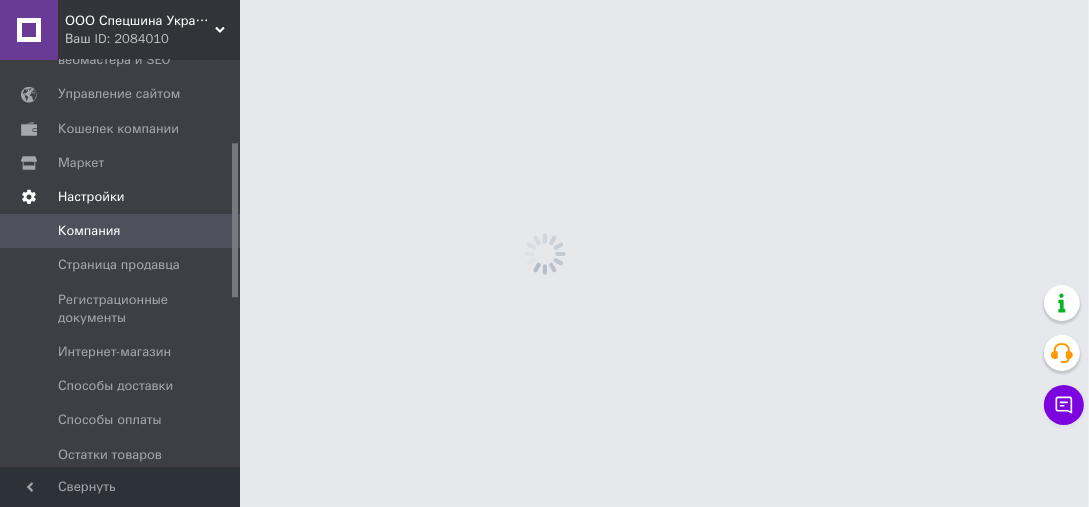 scroll, scrollTop: 216, scrollLeft: 0, axis: vertical 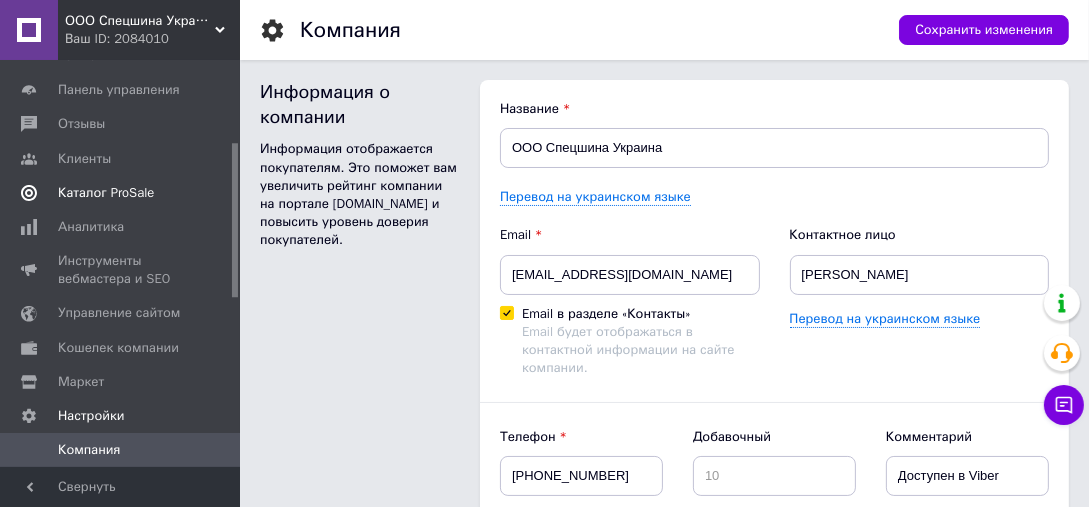 click on "Каталог ProSale" at bounding box center [106, 193] 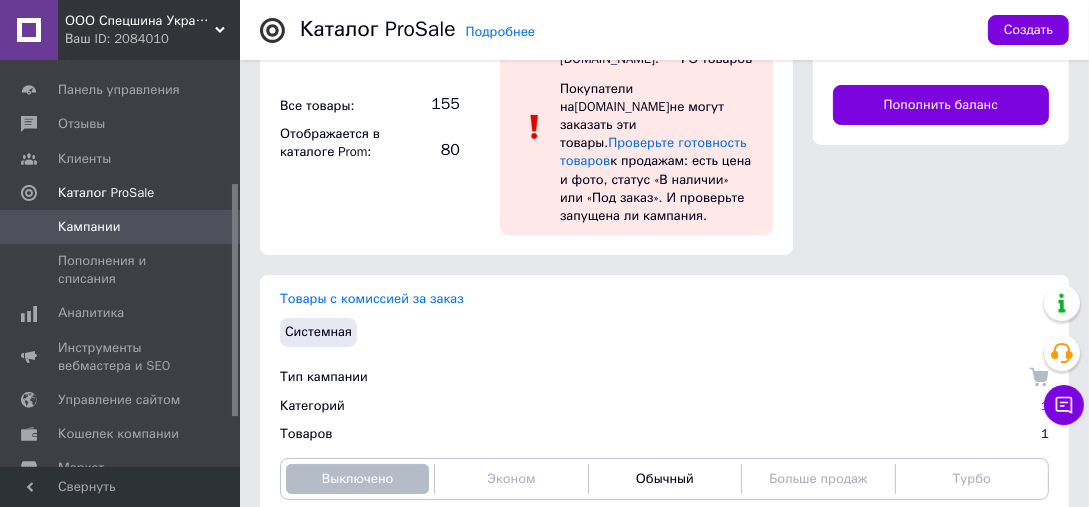 scroll, scrollTop: 0, scrollLeft: 0, axis: both 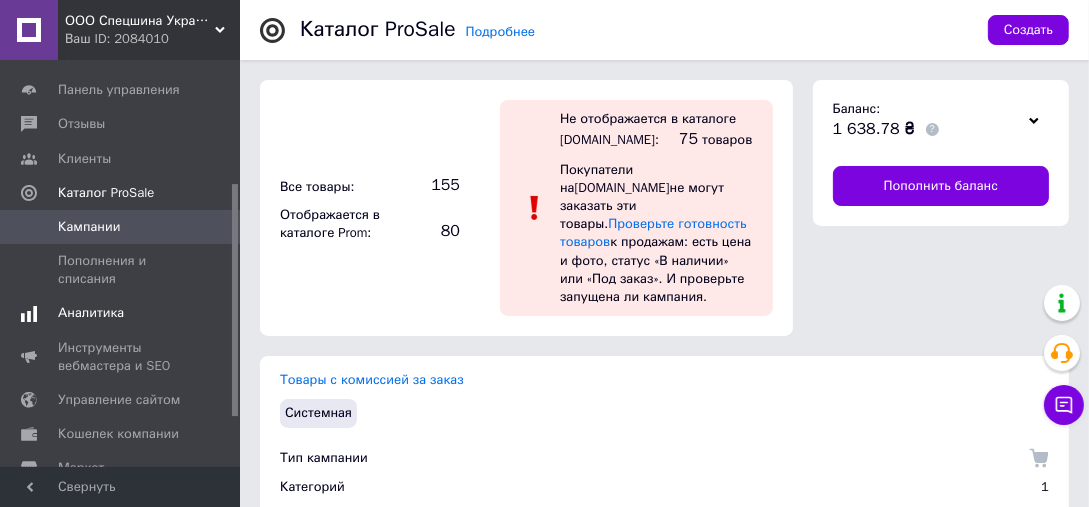 click on "Аналитика" at bounding box center [91, 313] 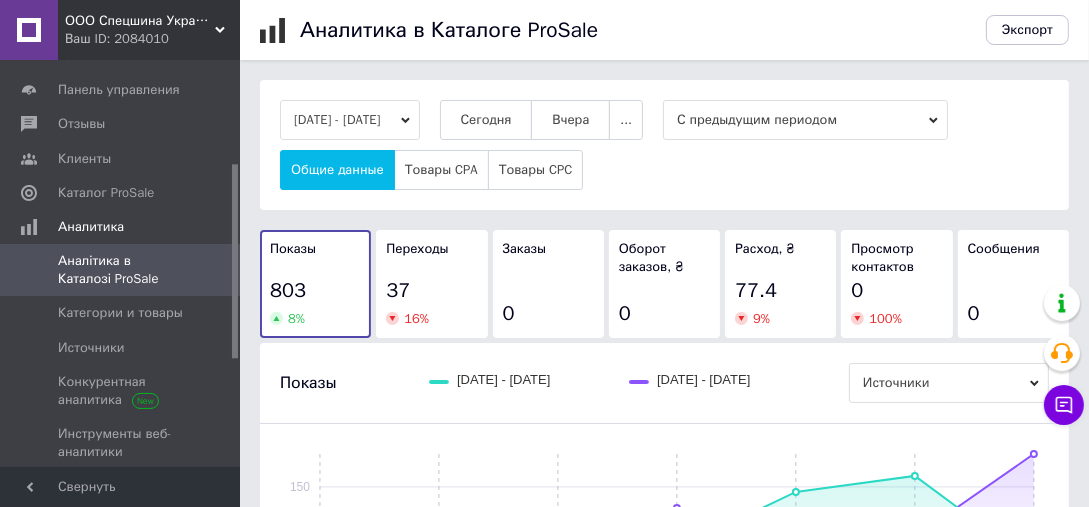 click on "[DATE] - [DATE]" at bounding box center [350, 120] 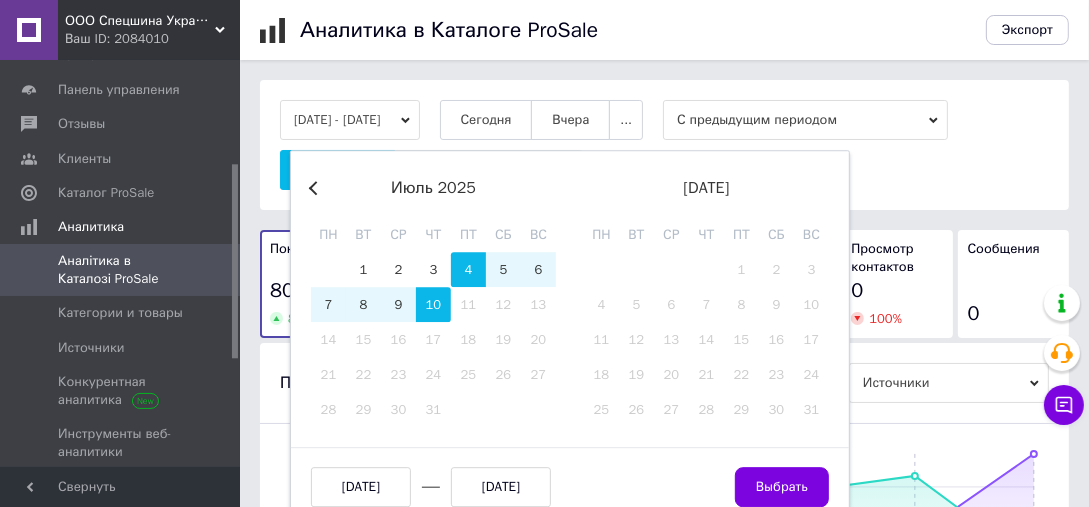 click on "Previous Month" at bounding box center (316, 188) 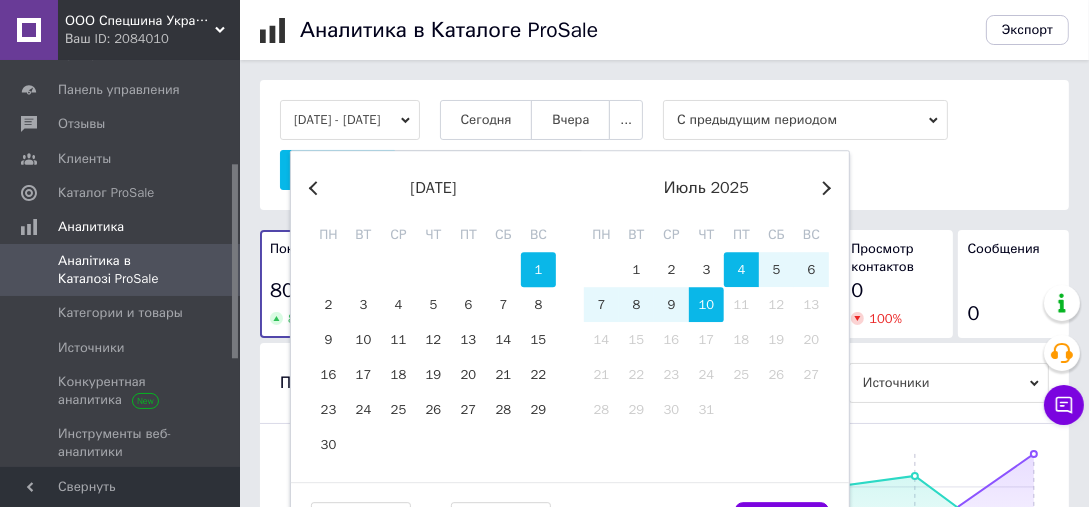 click on "1" at bounding box center [538, 269] 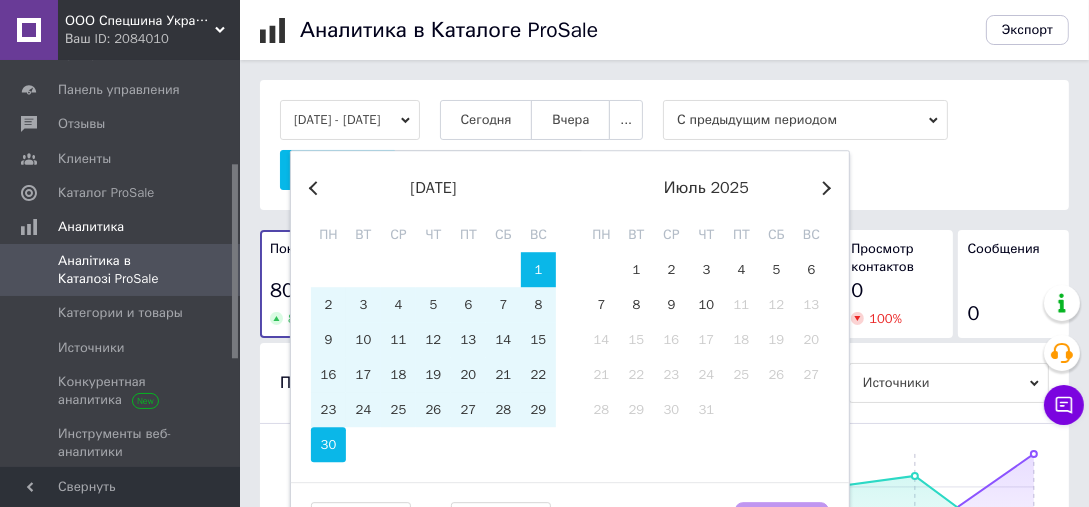 click on "30" at bounding box center [328, 444] 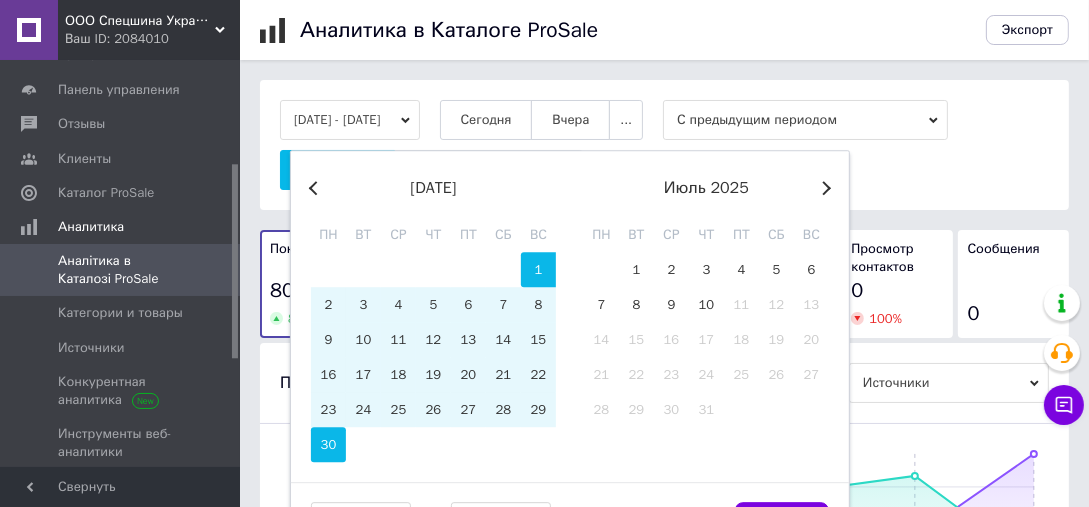type on "[DATE]" 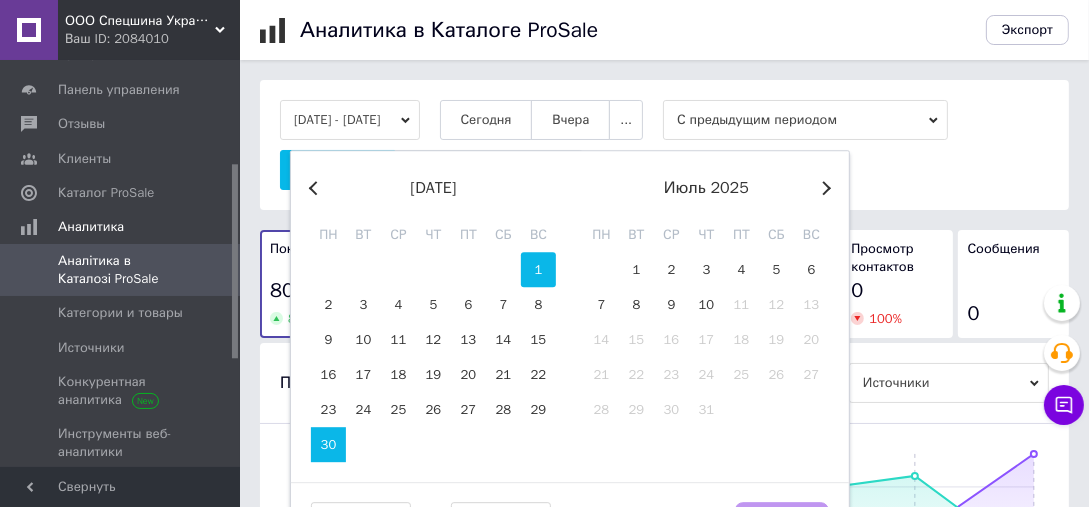 click on "1" at bounding box center (538, 269) 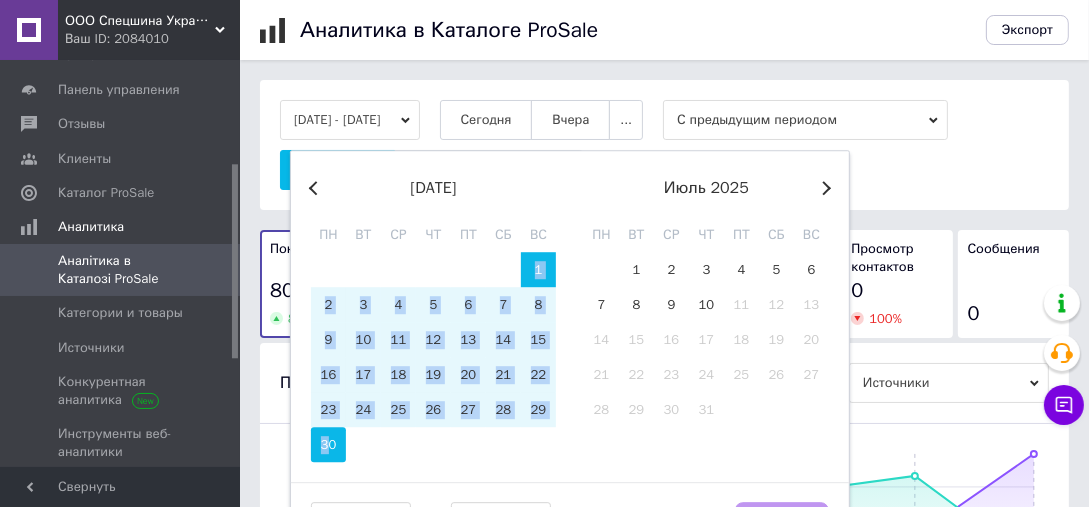 click on "30" at bounding box center [328, 444] 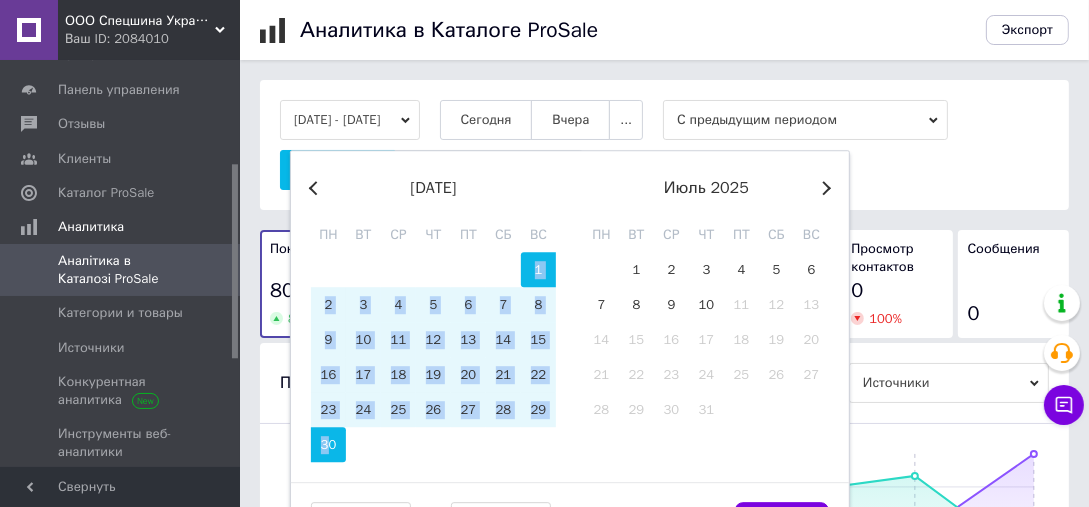 scroll, scrollTop: 266, scrollLeft: 0, axis: vertical 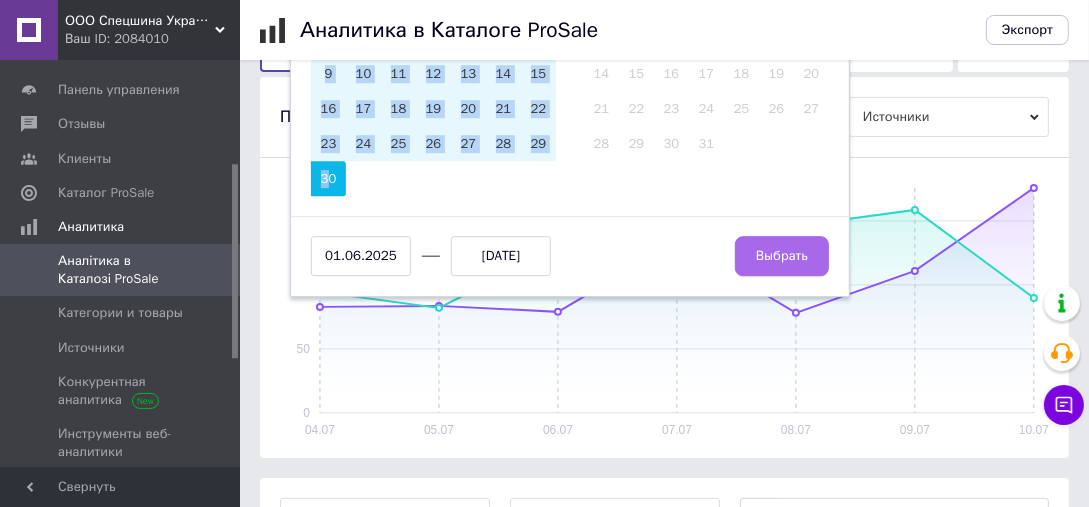 click on "Выбрать" at bounding box center (782, 256) 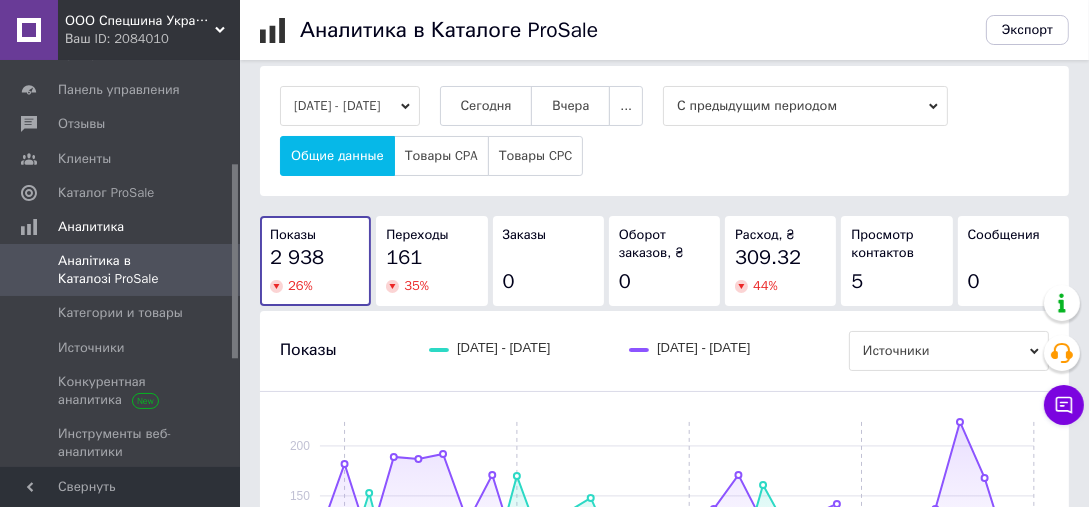 scroll, scrollTop: 0, scrollLeft: 0, axis: both 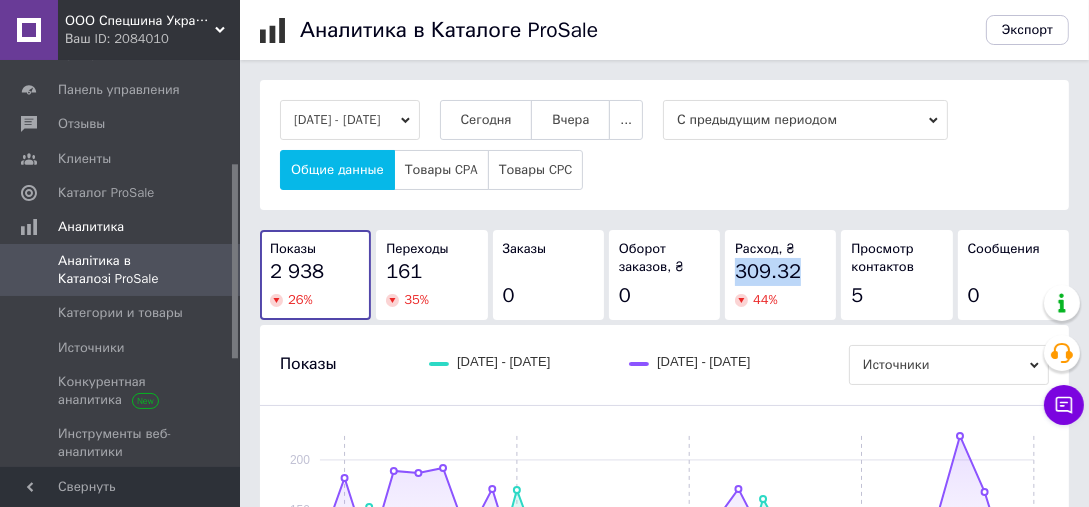 drag, startPoint x: 739, startPoint y: 273, endPoint x: 795, endPoint y: 272, distance: 56.008926 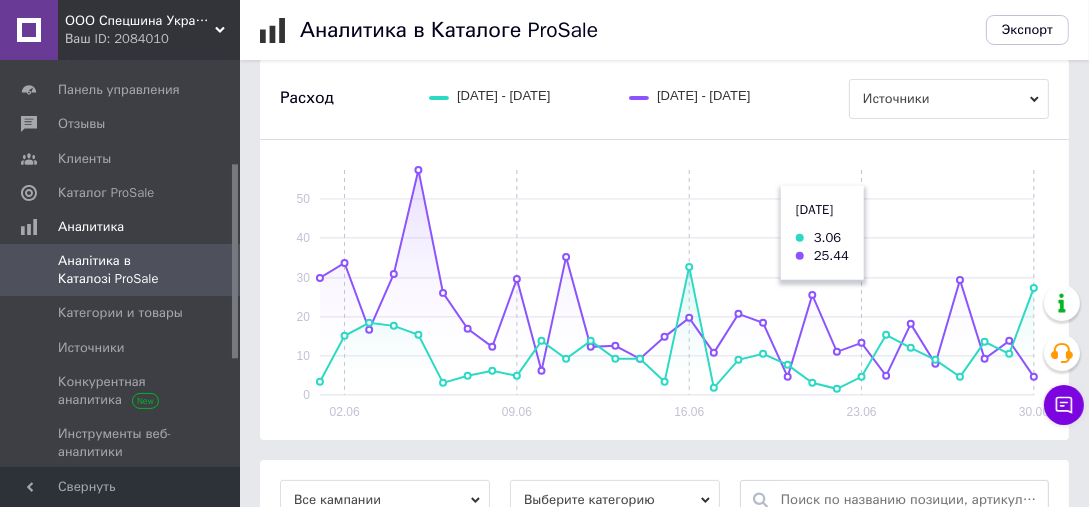 scroll, scrollTop: 133, scrollLeft: 0, axis: vertical 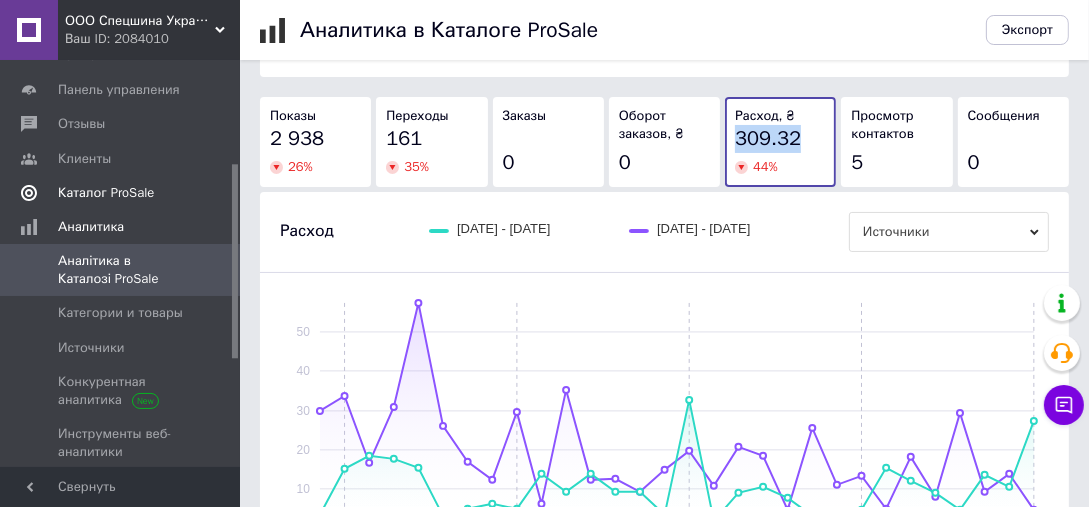 click on "Каталог ProSale" at bounding box center (106, 193) 